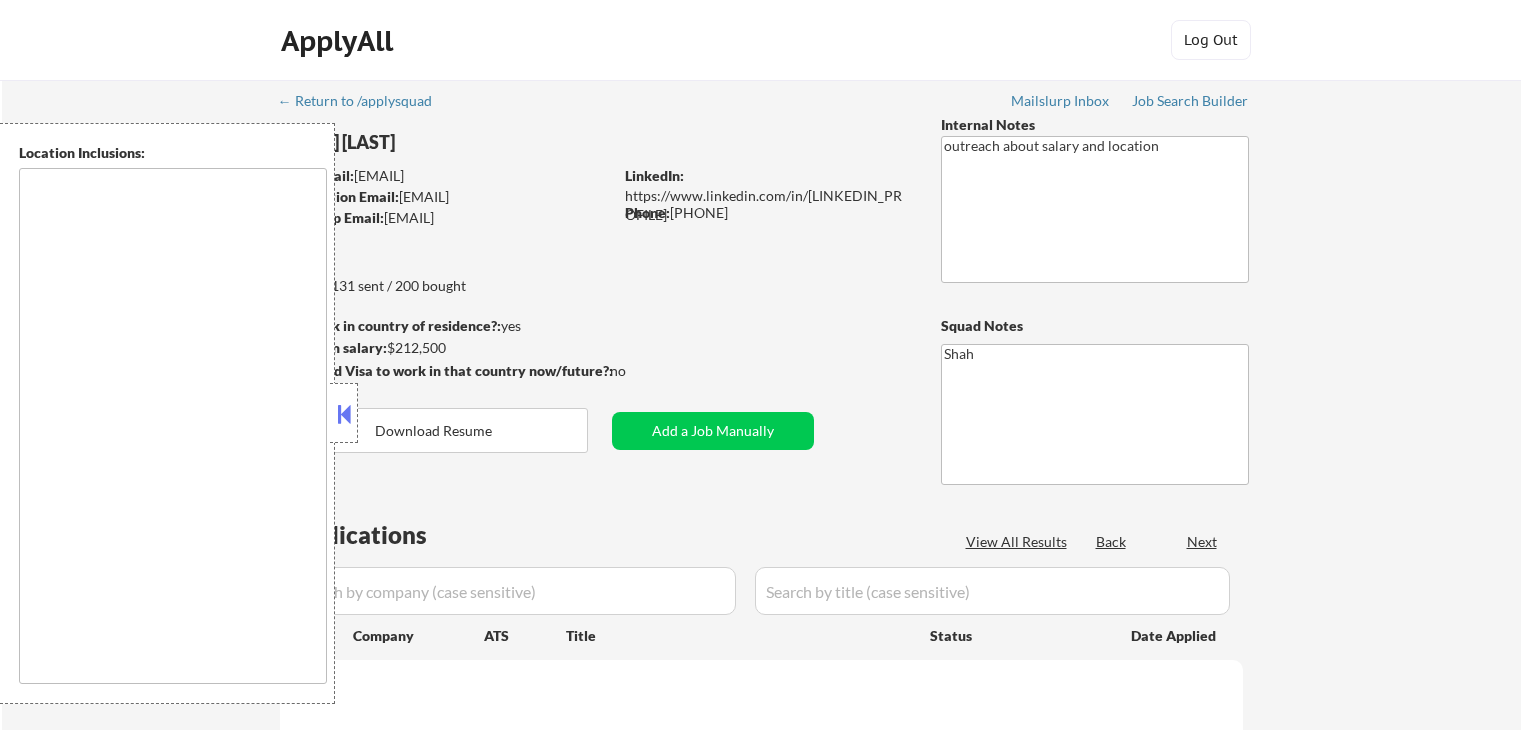 scroll, scrollTop: 0, scrollLeft: 0, axis: both 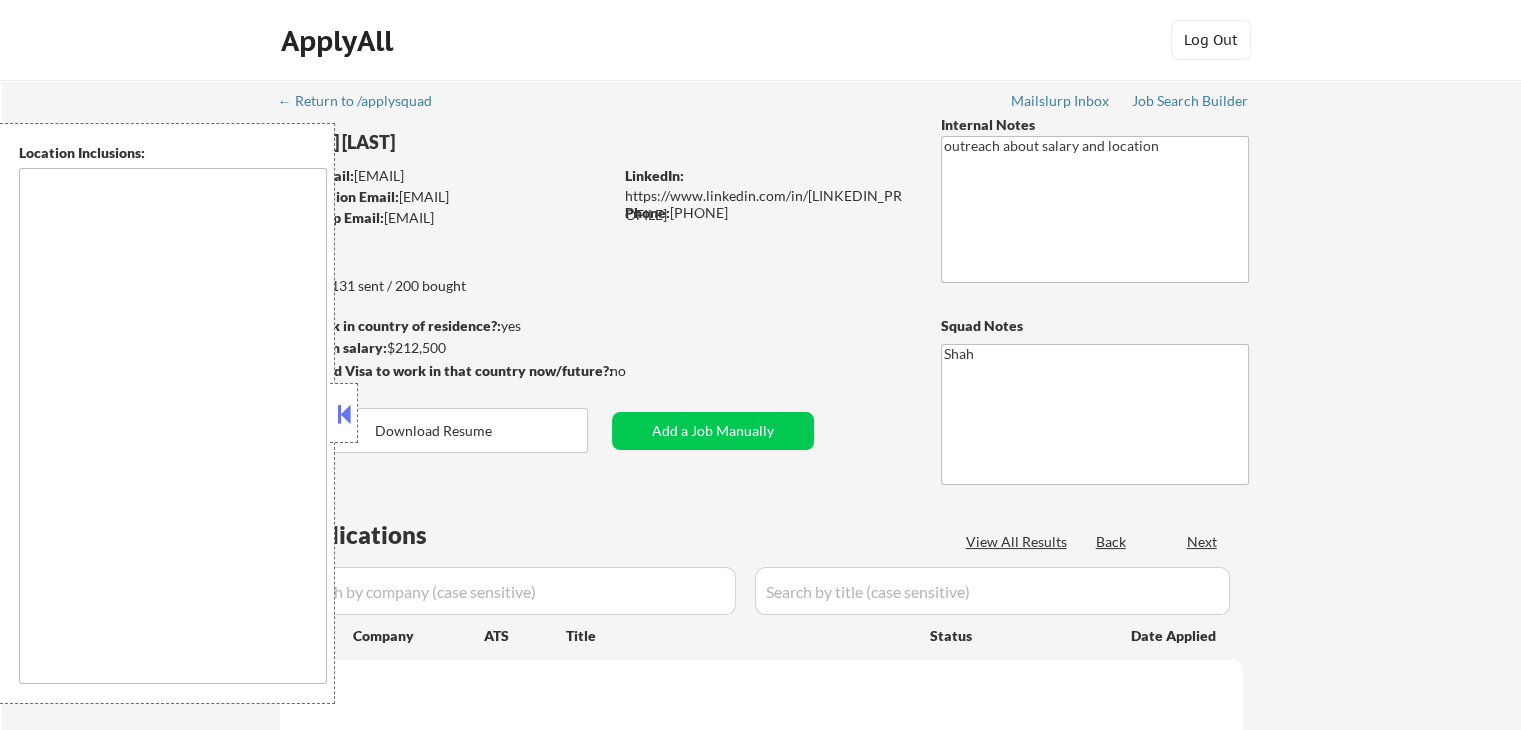 type on "Cambridge, [STATE] Somerville, [STATE] Brookline, [STATE] Newton, [STATE] Quincy, [STATE] Medford, [STATE] Malden, [STATE] Waltham, [STATE] Everett, [STATE] Chelsea, [STATE] Revere, [STATE] Watertown, [STATE] Arlington, [STATE] Belmont, [STATE] Winthrop, [STATE] Milton, [STATE] Needham, [STATE] Dedham, [STATE] Woburn, [STATE] Lexington, [STATE] Braintree, [STATE] Norwood, [STATE] Wakefield, [STATE] Melrose, [STATE] Stoneham, [STATE] Burlington, [STATE] Weymouth, [STATE] Randolph, [STATE] Canton, [STATE] Saugus, [STATE] Lynn, [STATE] Hingham, [STATE] Hull, [STATE] Winchester, [STATE] Reading, [STATE] Wilmington, [STATE] Wellesley, [STATE] Weston, [STATE] Westwood, [STATE] Marblehead, [STATE] Swampscott, [STATE] Lynnfield, [STATE] Hanover, [STATE] Norwell, [STATE] Cohasset, [STATE] Sharon, [STATE] Holbrook, [STATE] Avon, [STATE] Rockland, [STATE] Abington, [STATE] Beverly, [STATE] Peabody, [STATE] Salem, [STATE] Danvers, [STATE] Middleton, [STATE] Topsfield, [STATE] Boxford, [STATE] Hamilton, [STATE] Manchester-by-the-Sea, [STATE] Gloucester, [STATE] Rockport, [STATE] Ipswich, [STATE] Rowley, [STATE] Newbury, [STATE] Newburyport, [STATE] Amesbury, [STATE] Salisbury, [STATE] Georgetown, [STATE] Groveland, [STATE] ..." 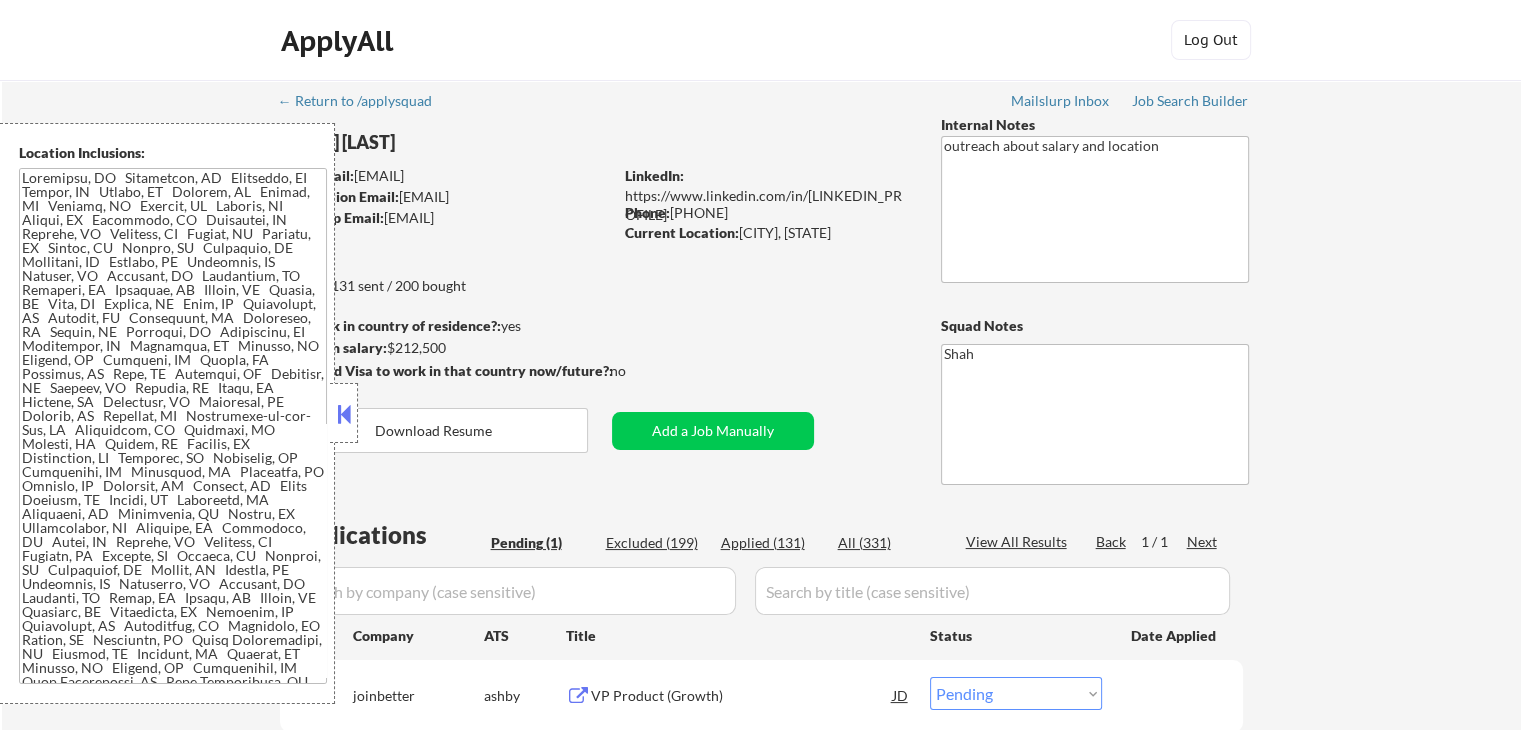 click on "← Return to /applysquad Mailslurp Inbox Job Search Builder [FIRST] [LAST] User Email:  [EMAIL] Application Email:  [EMAIL] Mailslurp Email:  [EMAIL] LinkedIn:   https://www.linkedin.com/in/[LINKEDIN_PROFILE]
Phone:  [PHONE] Current Location:  [CITY], [STATE] Applies:  131 sent / 200 bought Internal Notes outreach about salary and location Can work in country of residence?:  yes Squad Notes Minimum salary:  $212,500 Will need Visa to work in that country now/future?:   no Download Resume Add a Job Manually Shah Applications Pending (1) Excluded (199) Applied (131) All (331) View All Results Back 1 / 1
Next Company ATS Title Status Date Applied #1 joinbetter ashby VP Product (Growth) JD Choose an option... Pending Applied Excluded (Questions) Excluded (Expired) Excluded (Location) Excluded (Bad Match) Excluded (Blocklist) Excluded (Salary) Excluded (Other)" at bounding box center [761, 449] 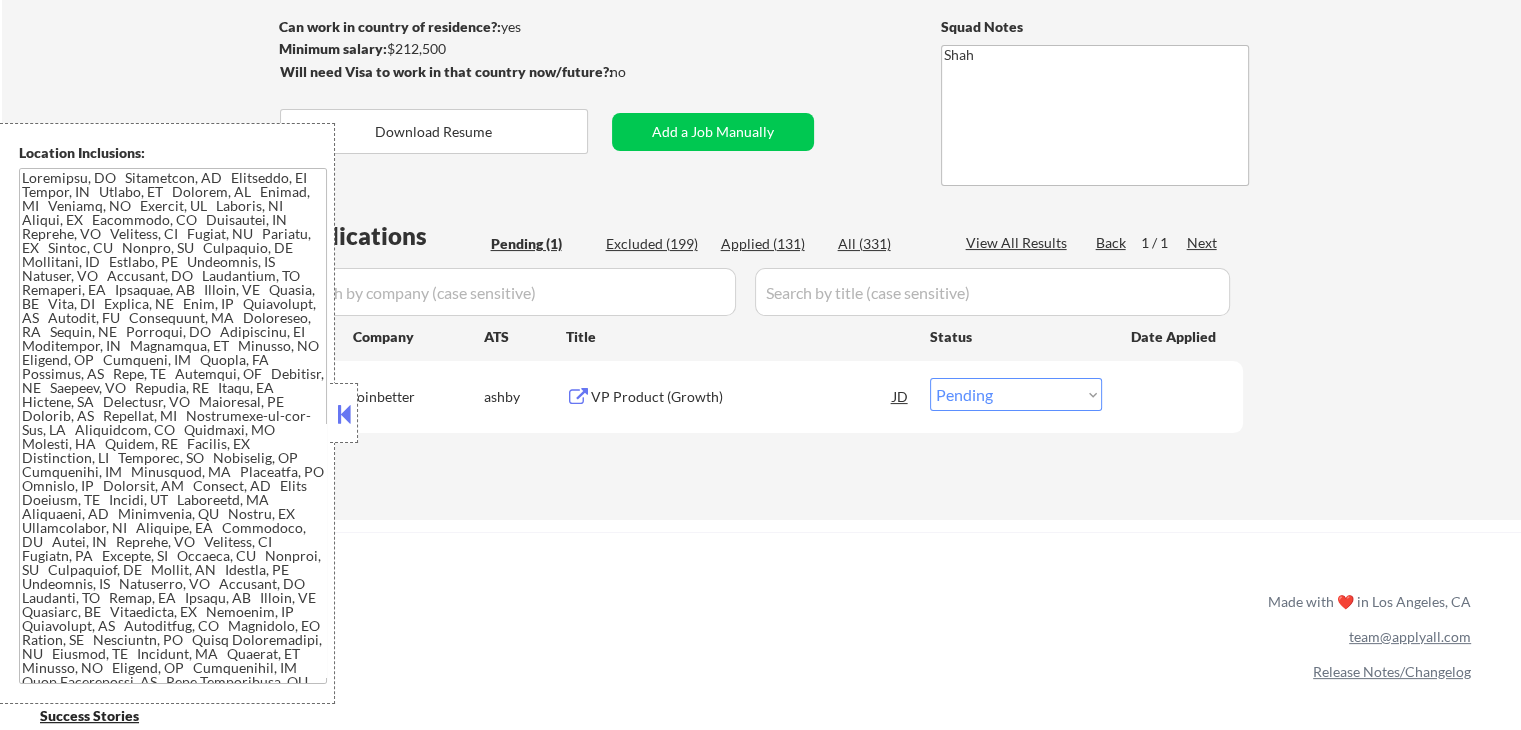 scroll, scrollTop: 300, scrollLeft: 0, axis: vertical 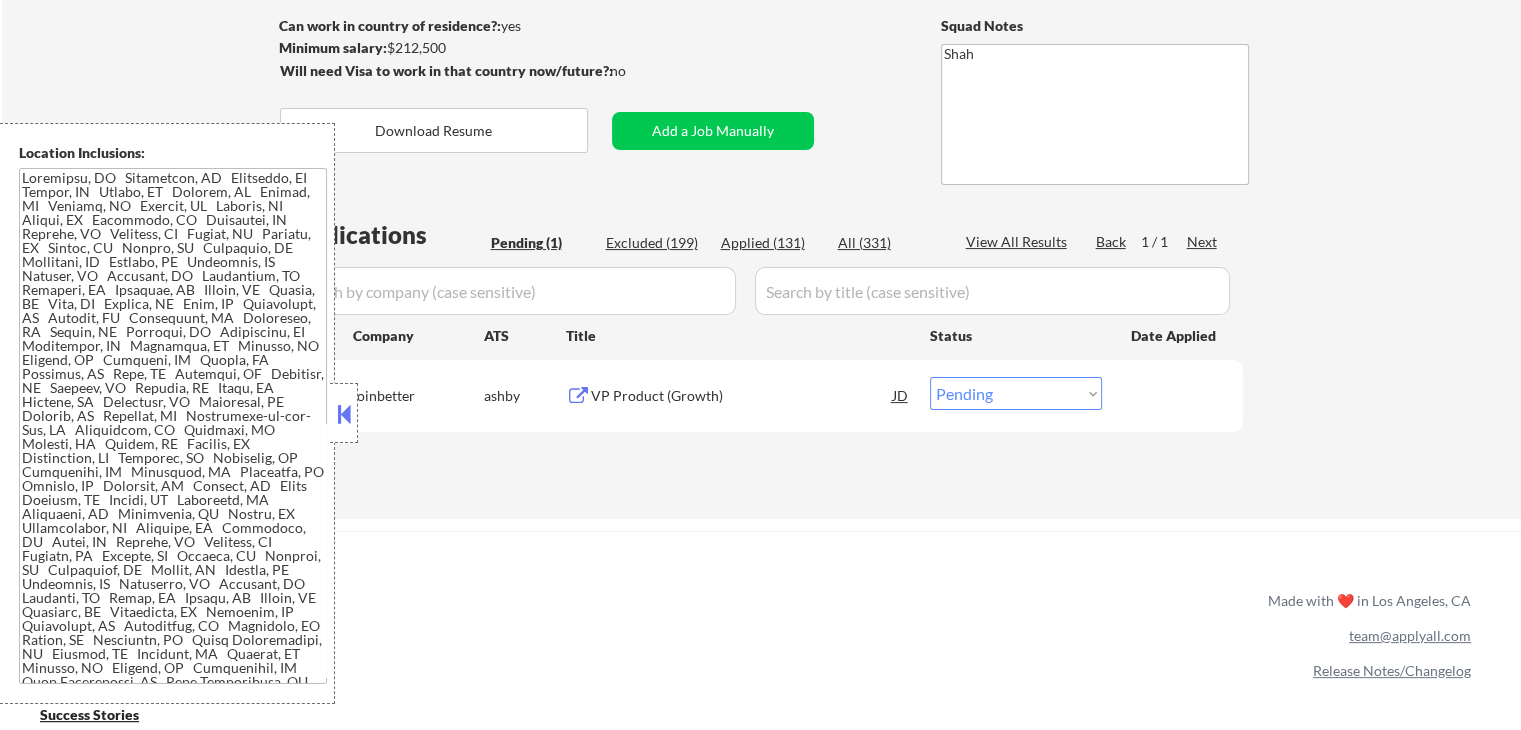 click at bounding box center (344, 414) 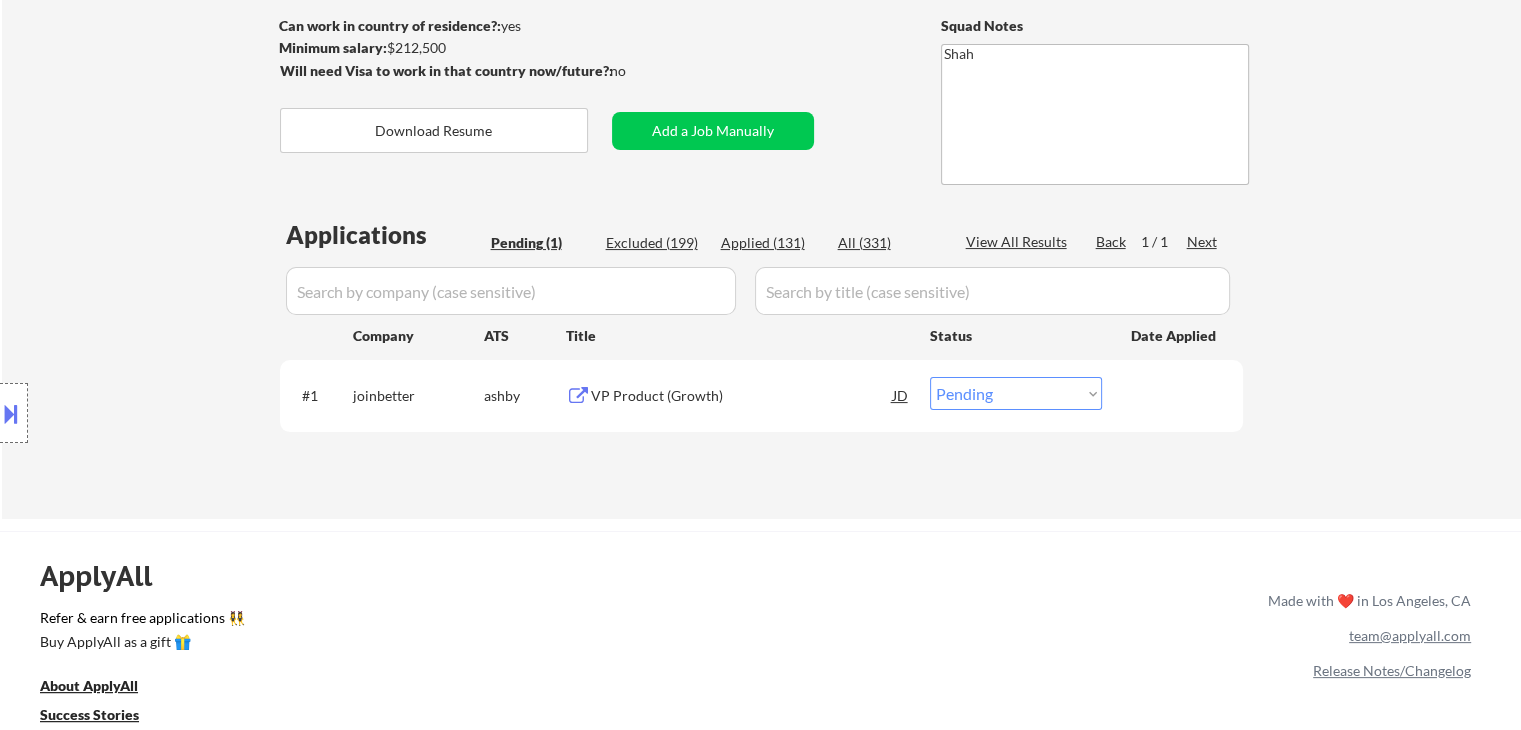 click on "Location Inclusions:" at bounding box center [179, 413] 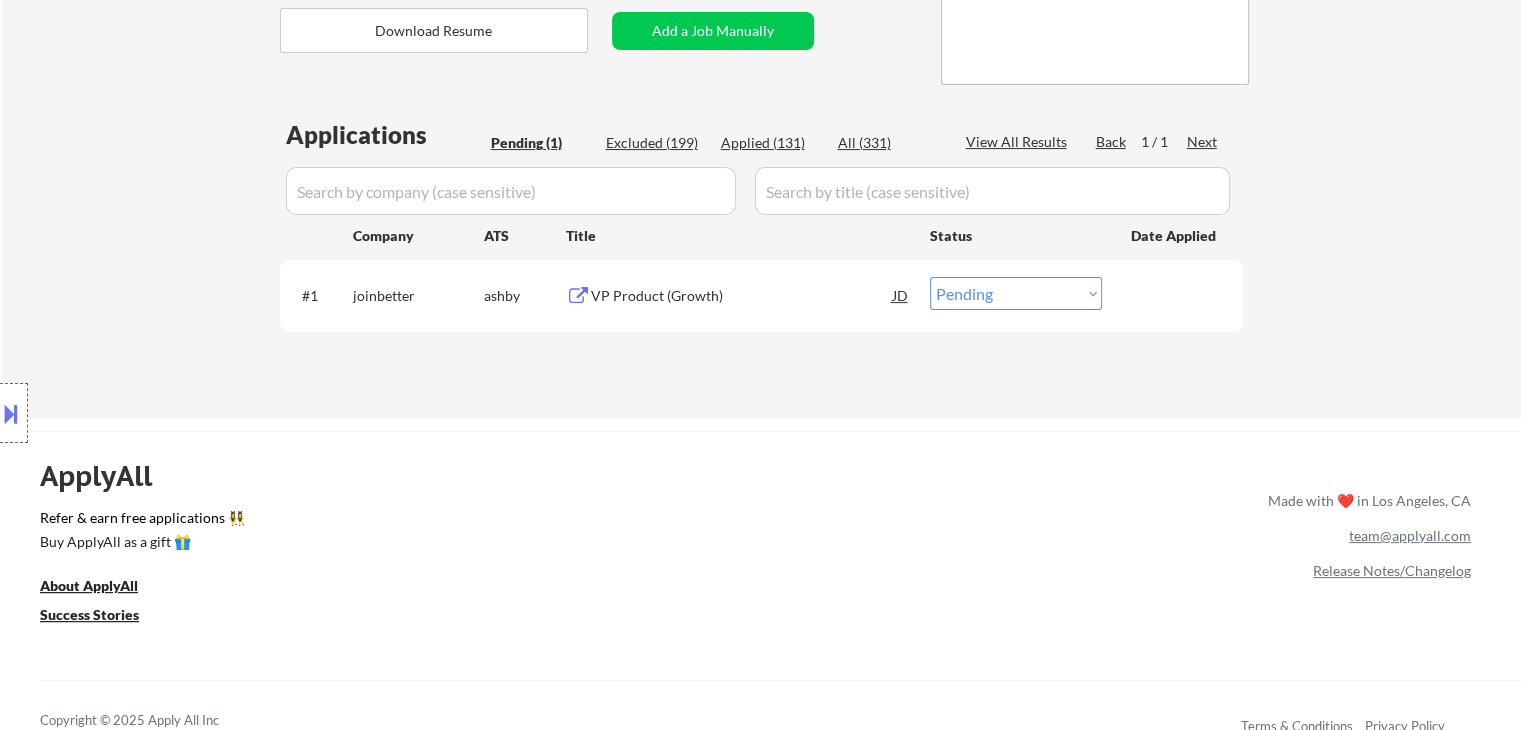 click on "VP Product (Growth)" at bounding box center [742, 296] 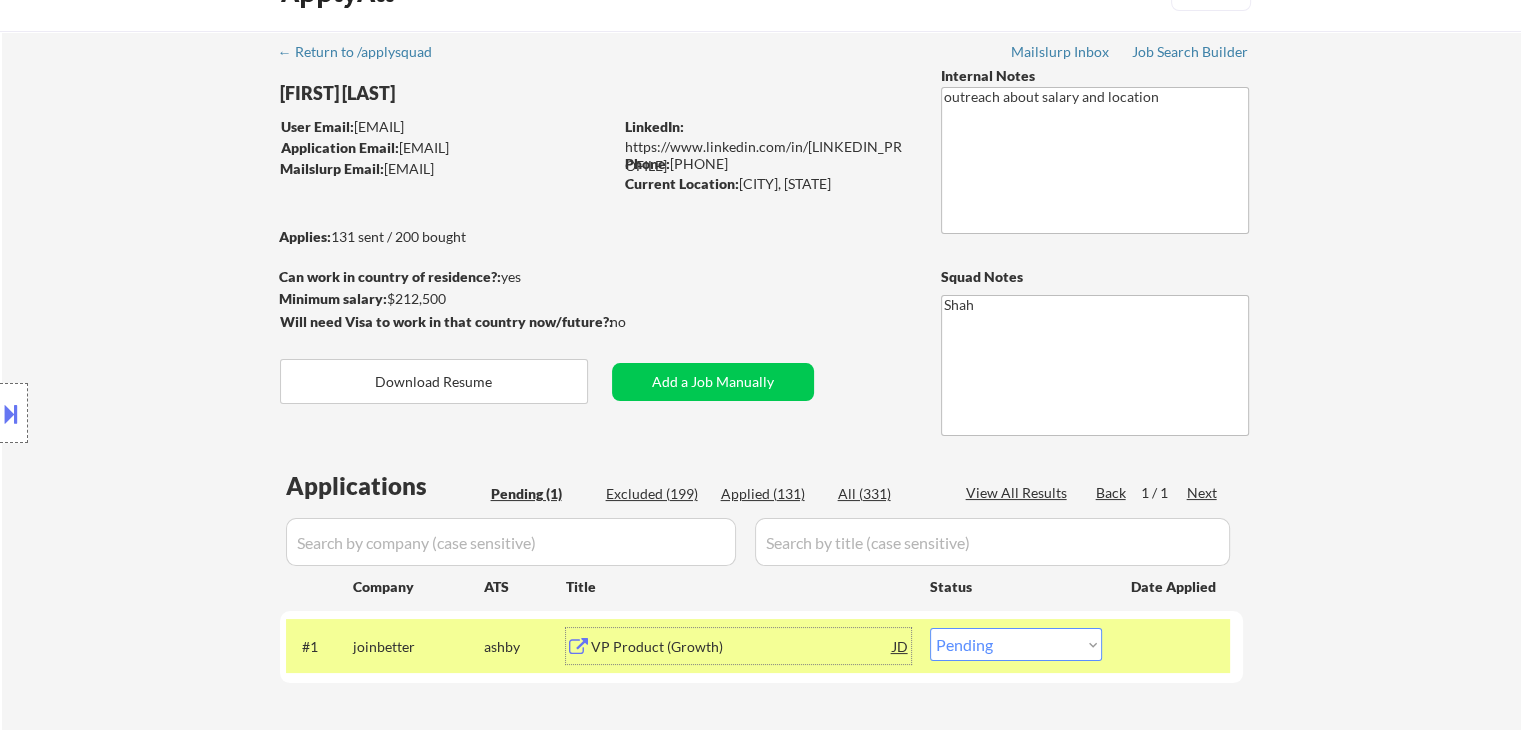 scroll, scrollTop: 0, scrollLeft: 0, axis: both 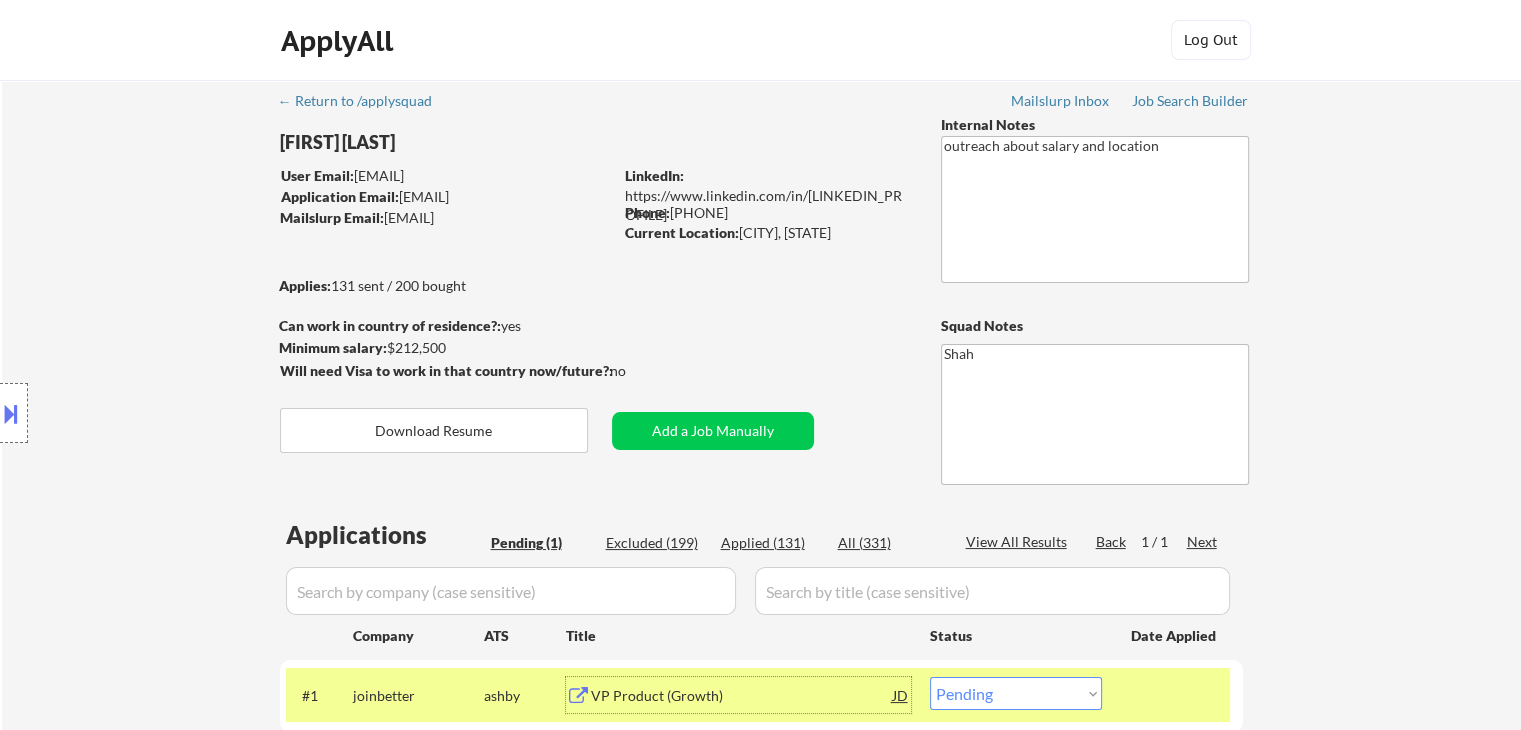 click on "Applied (131)" at bounding box center (771, 543) 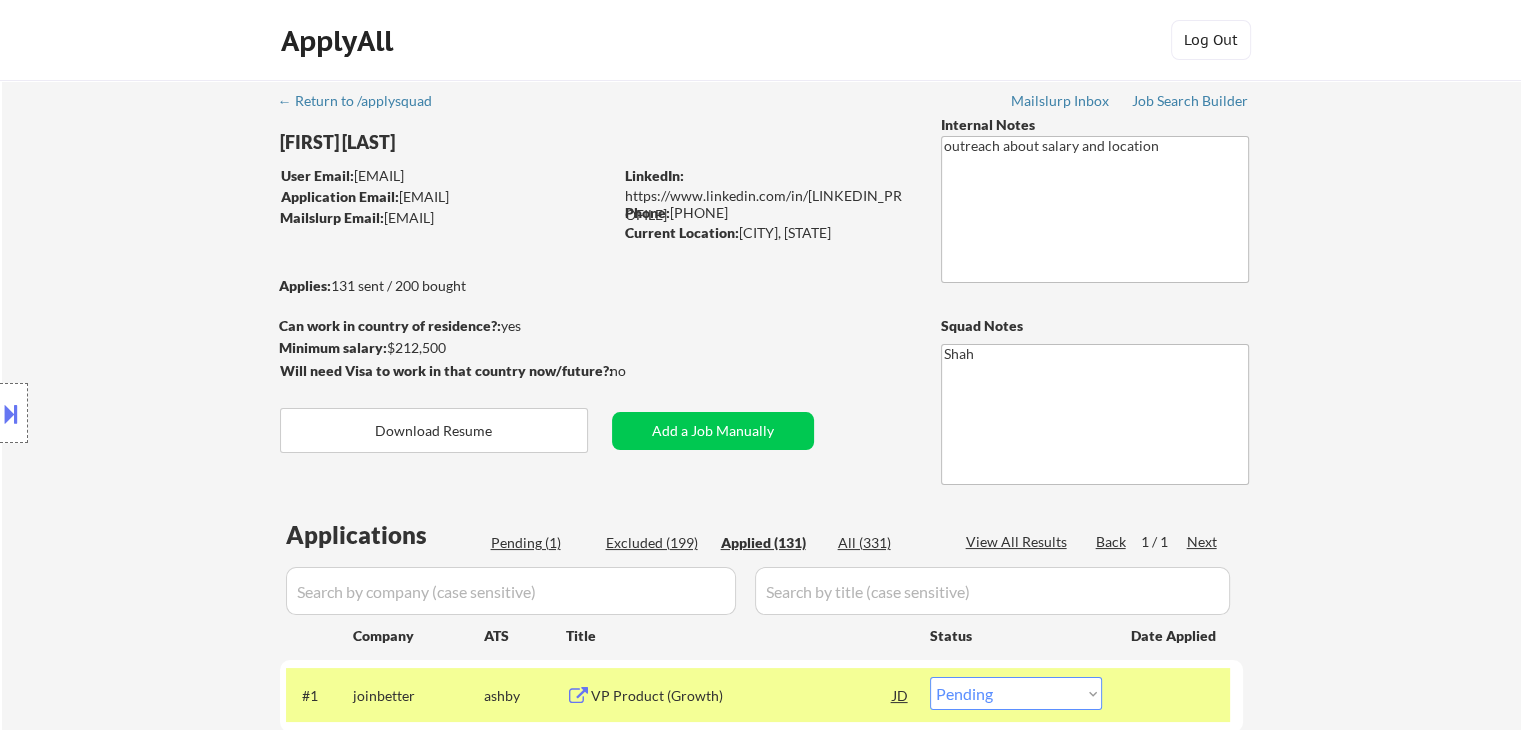 select on ""applied"" 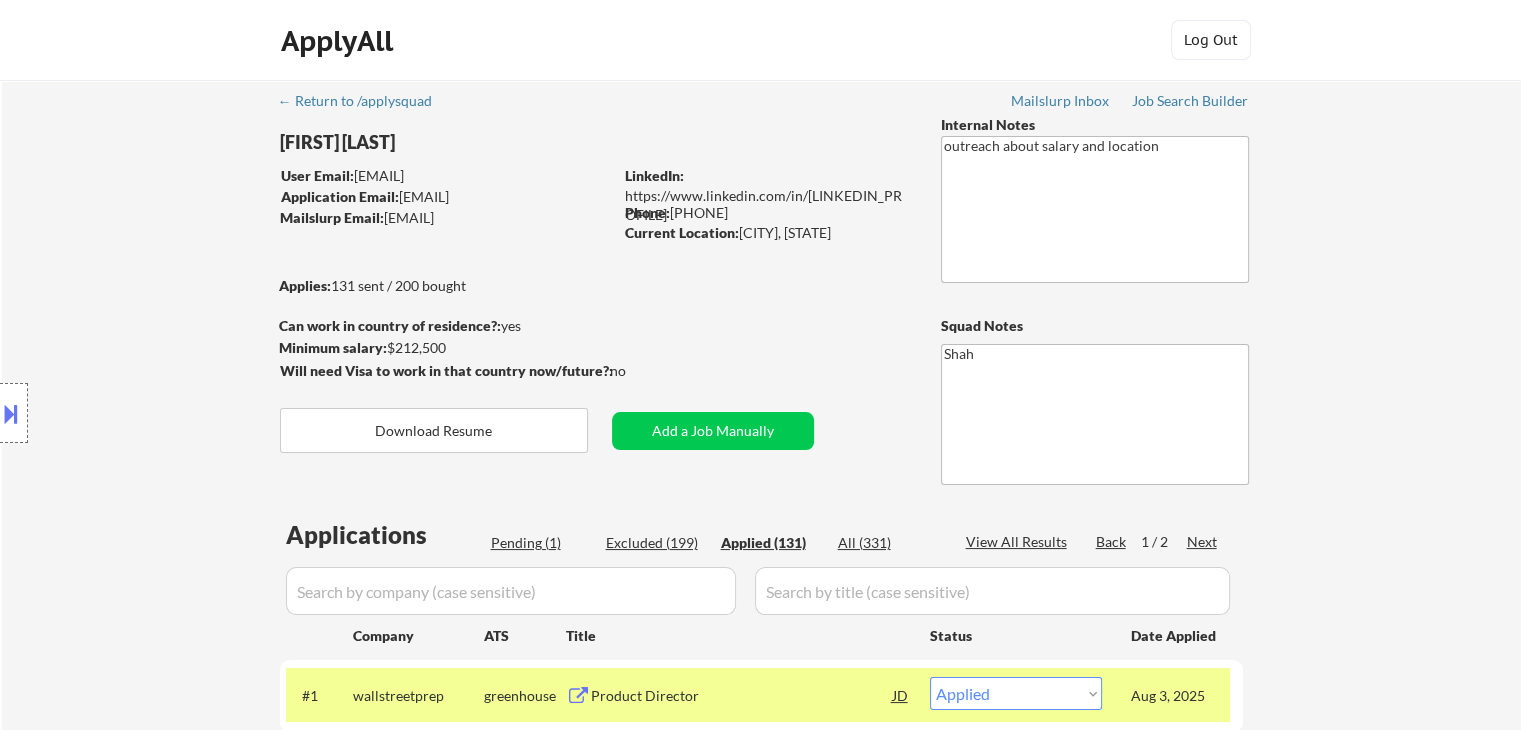 select on ""applied"" 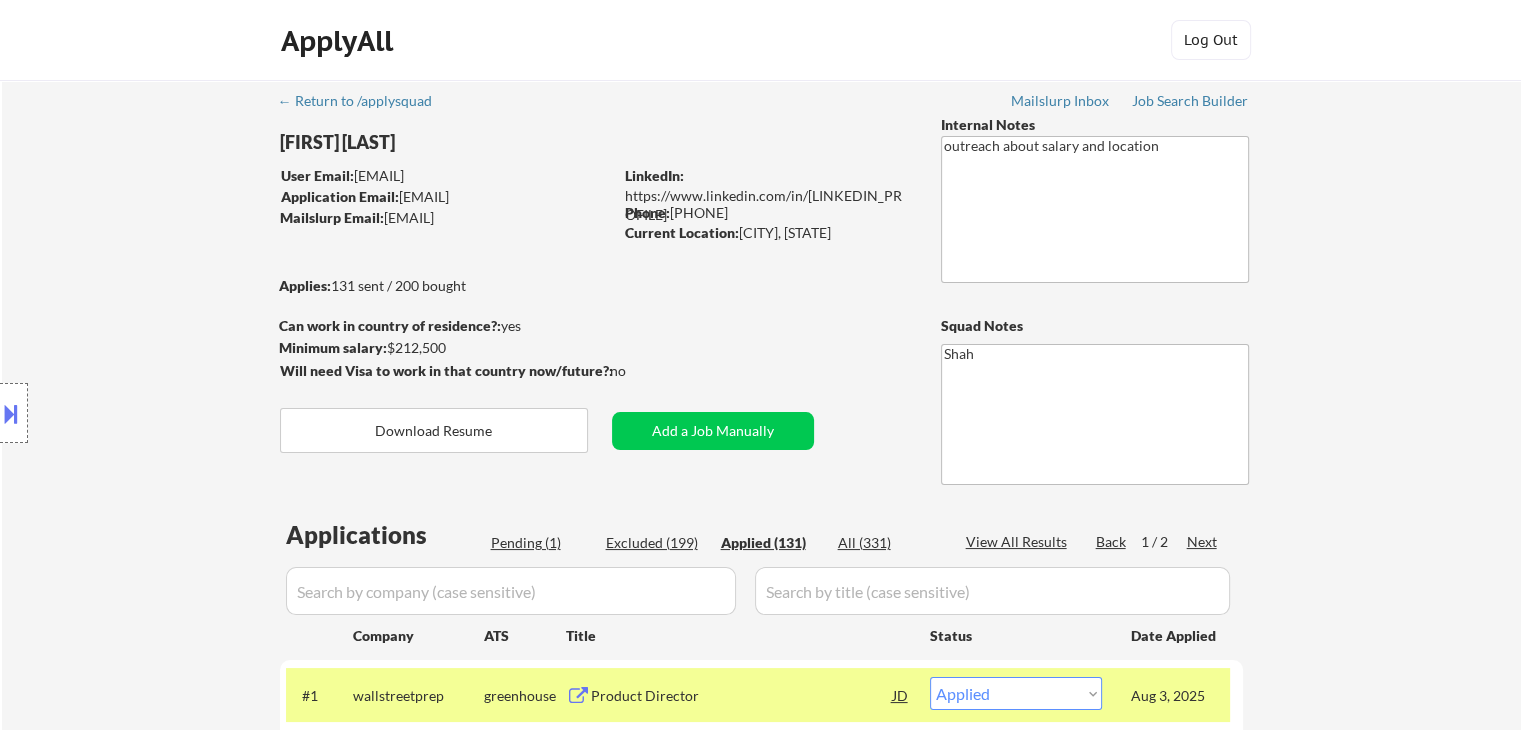 scroll, scrollTop: 400, scrollLeft: 0, axis: vertical 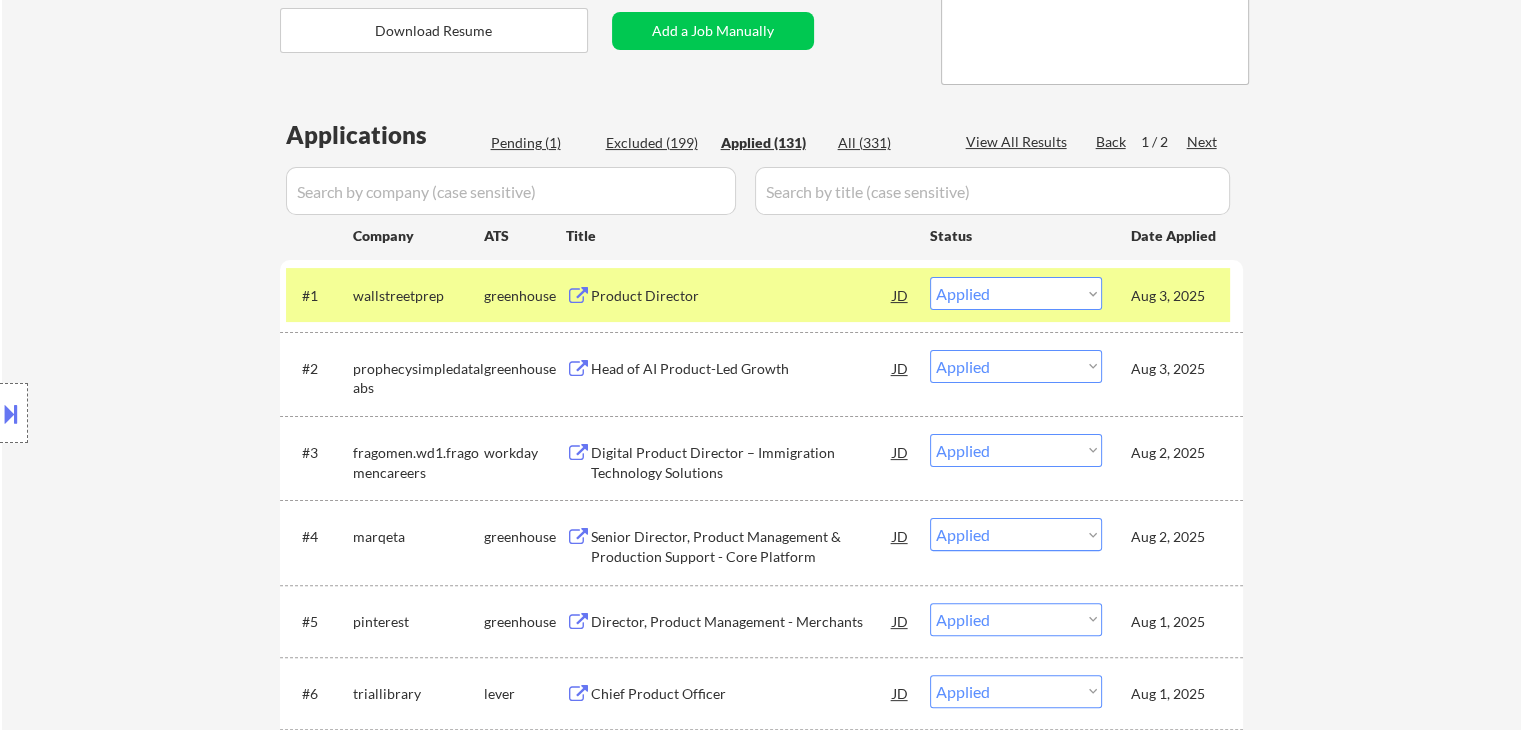 click on "Location Inclusions:" at bounding box center (179, 413) 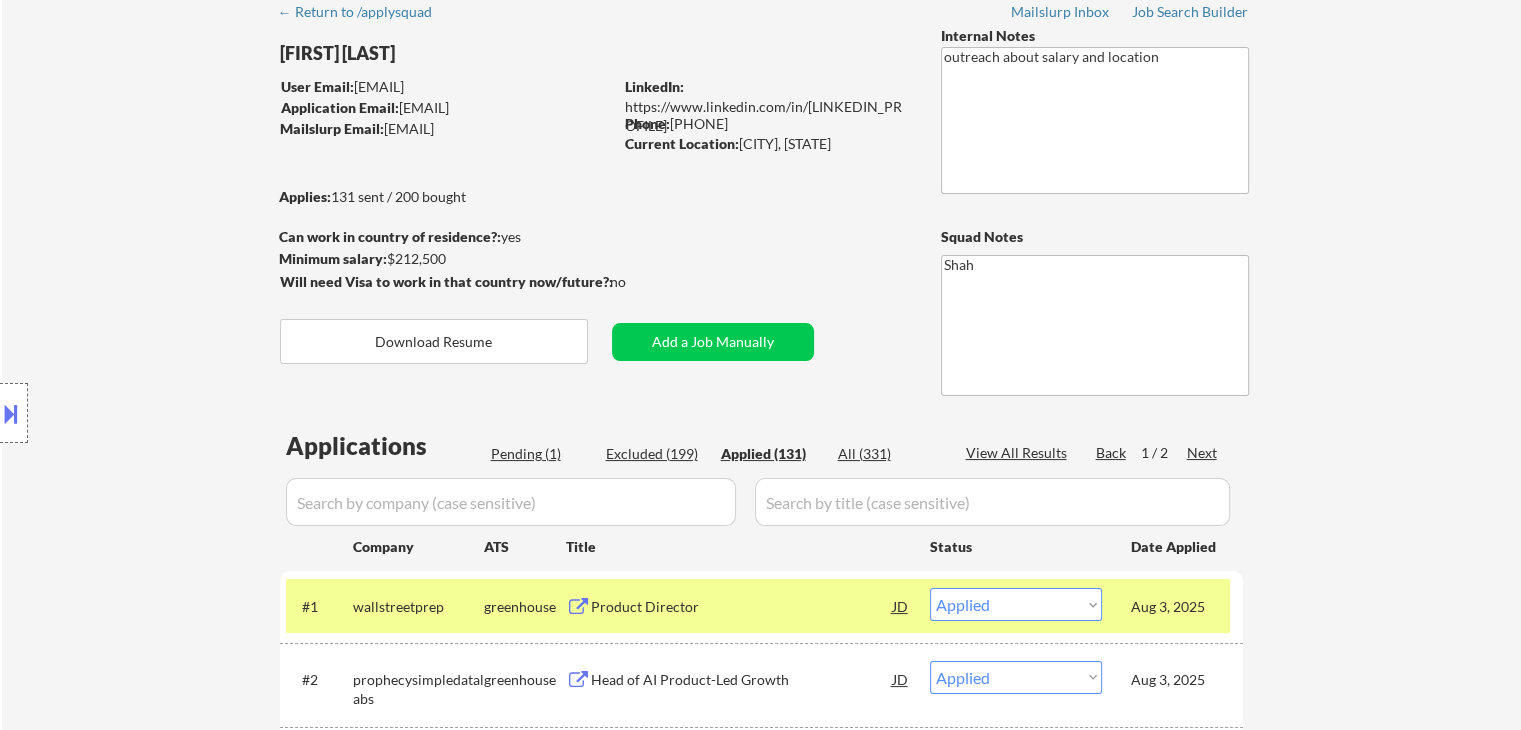 scroll, scrollTop: 0, scrollLeft: 0, axis: both 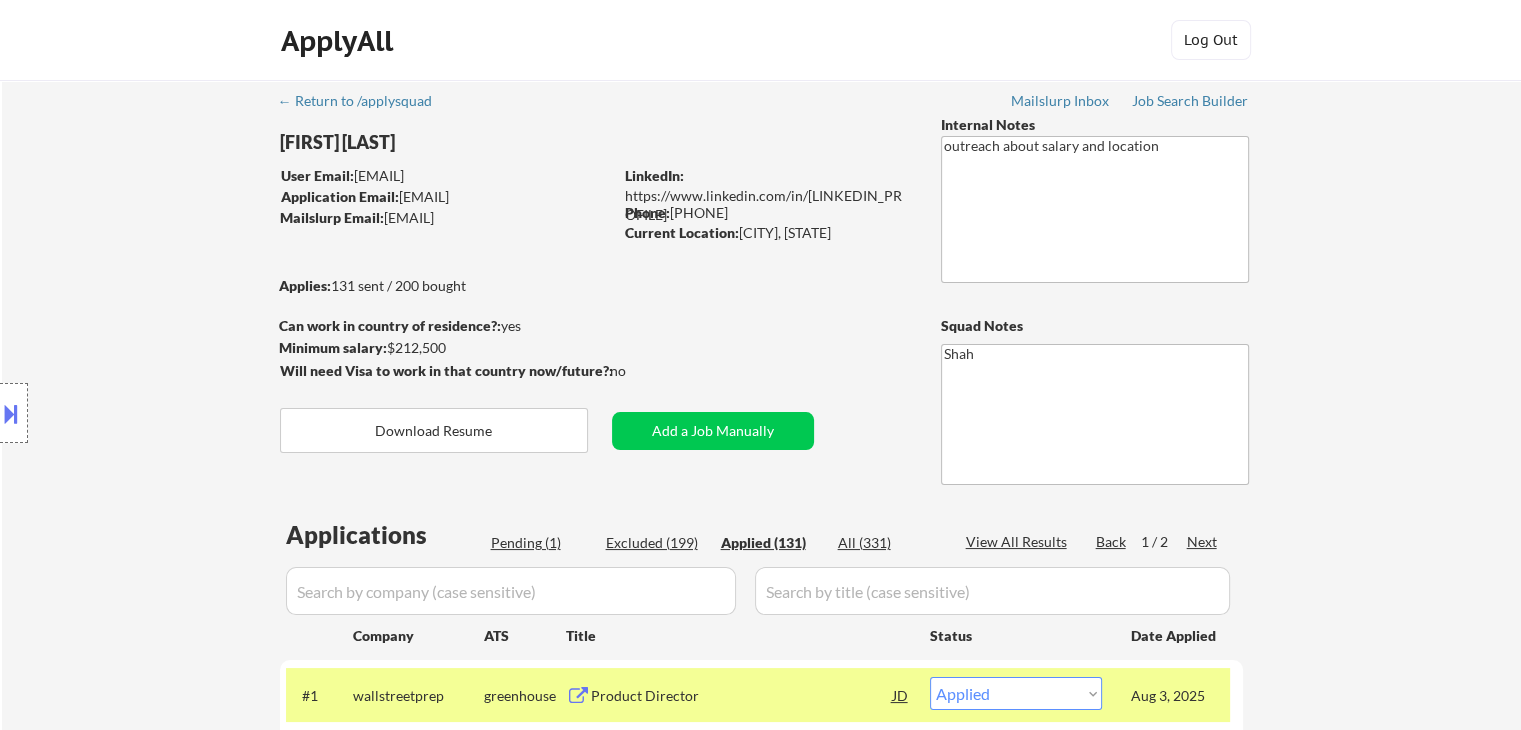 click on "Location Inclusions:" at bounding box center [179, 413] 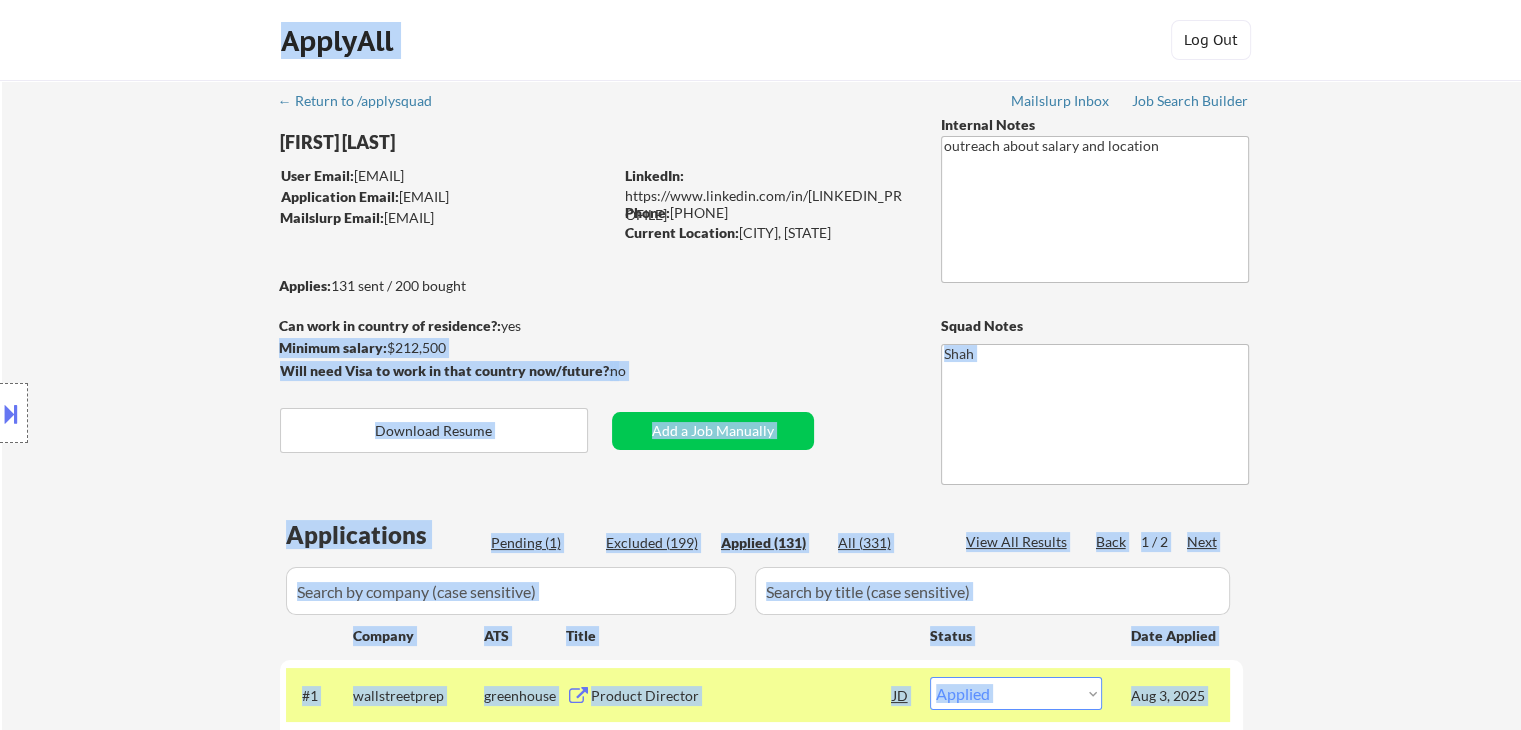 drag, startPoint x: 681, startPoint y: 345, endPoint x: 344, endPoint y: 336, distance: 337.12015 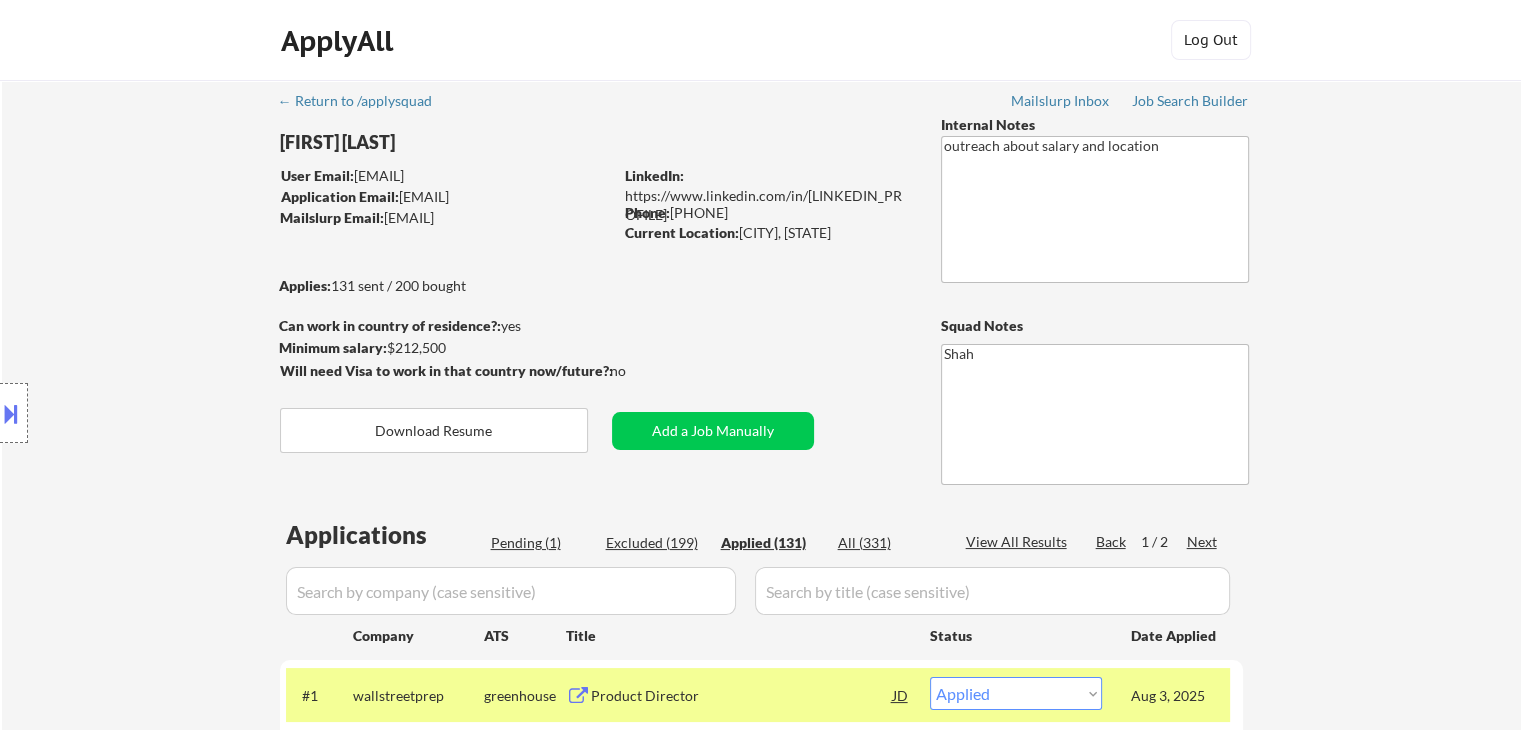 click on "Can work in country of residence?:  yes" at bounding box center (442, 326) 